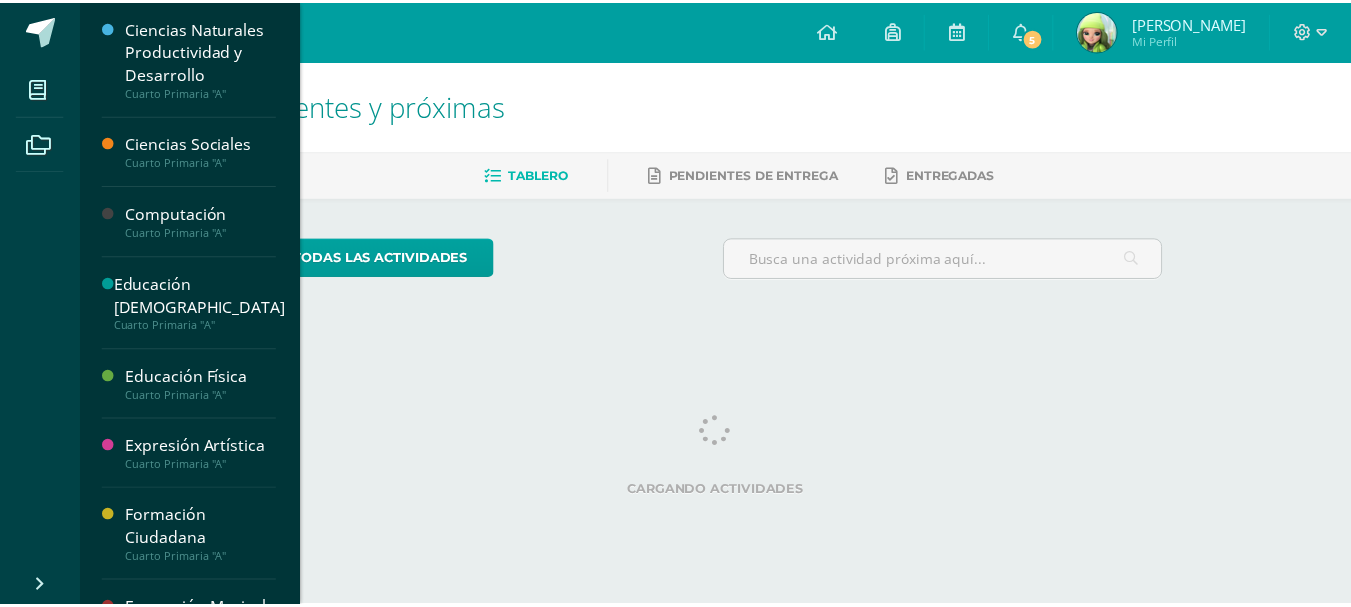 scroll, scrollTop: 0, scrollLeft: 0, axis: both 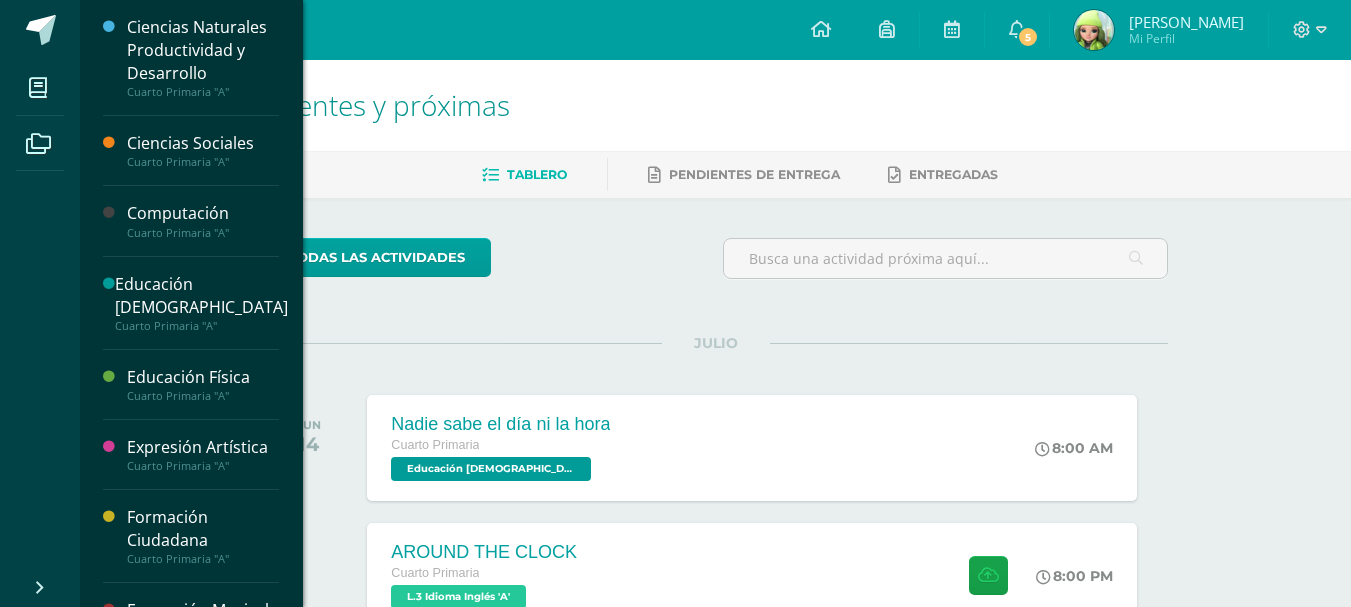 click on "Educación [DEMOGRAPHIC_DATA]" at bounding box center (201, 296) 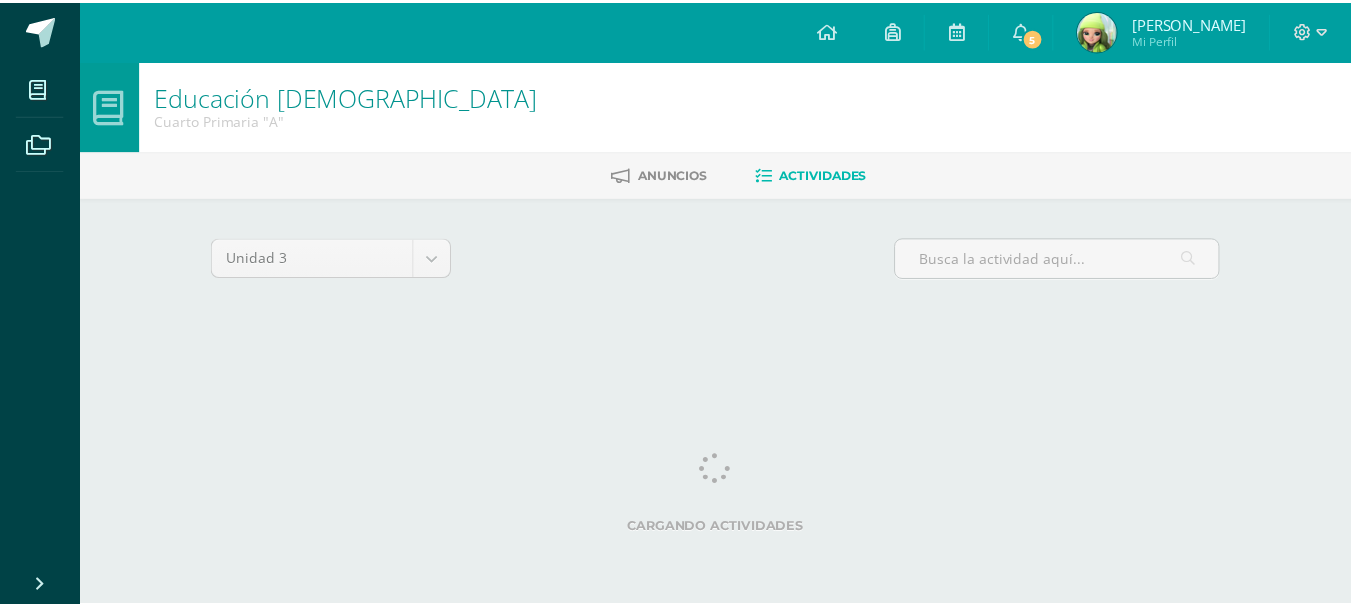 scroll, scrollTop: 0, scrollLeft: 0, axis: both 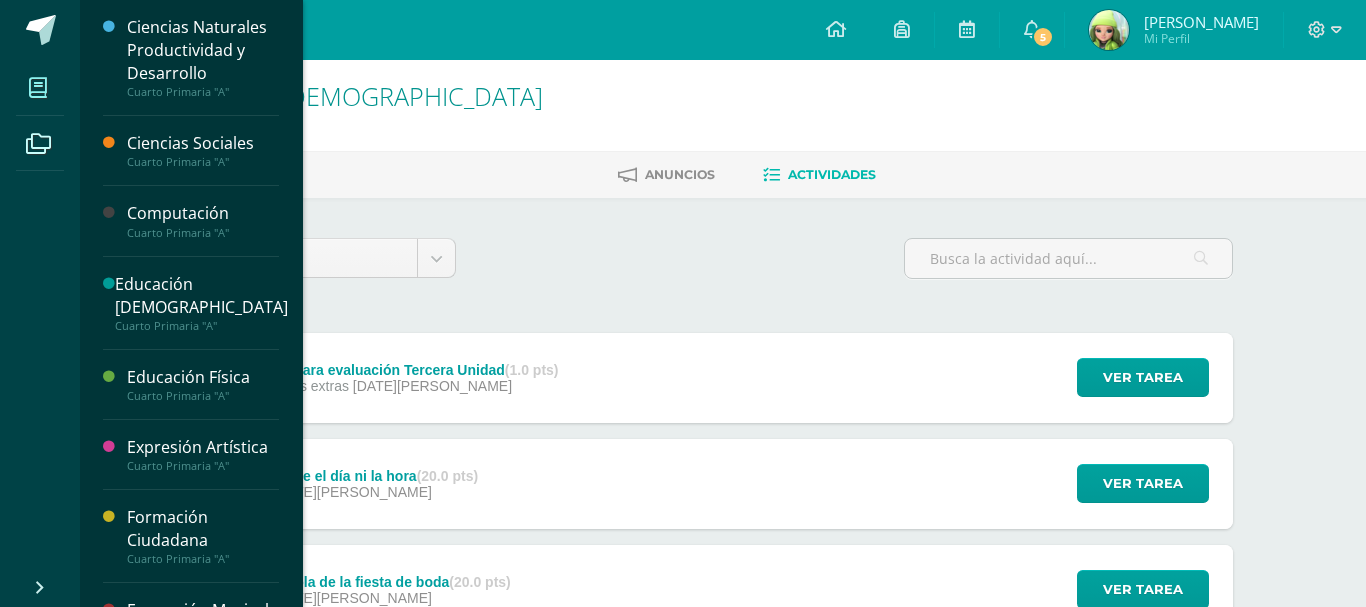 click at bounding box center (38, 88) 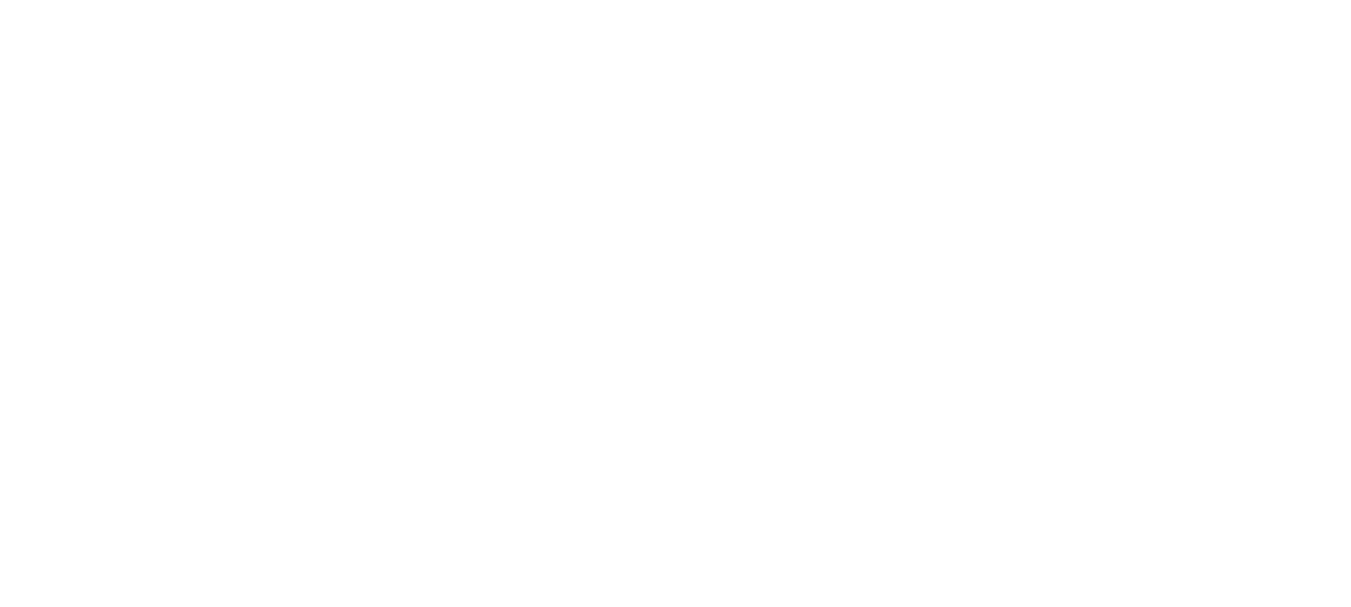 scroll, scrollTop: 0, scrollLeft: 0, axis: both 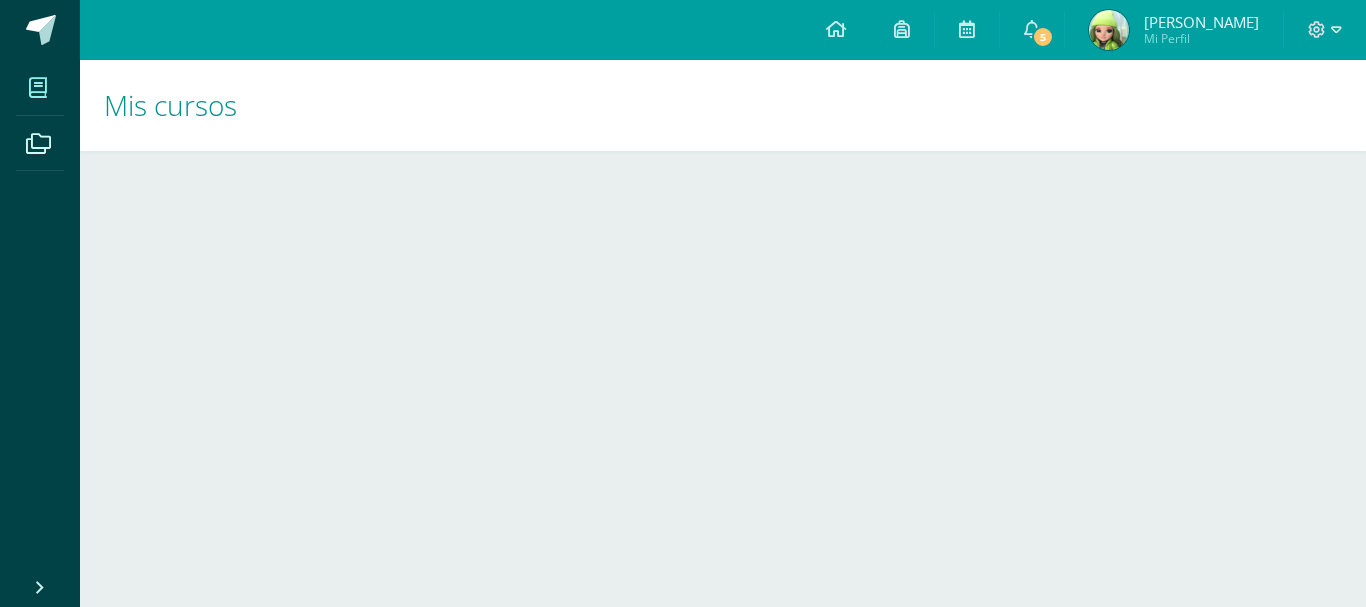 click on "Mis cursos Archivos Cerrar panel
Ciencias Naturales Productividad y Desarrollo
Cuarto
Primaria
"A"
Ciencias Sociales
Cuarto
Primaria
"A"
Computación
Cuarto
Primaria
"A"
Educación Cristiana
Cuarto
Primaria
"A"
Educación Física
Cuarto
Primaria
"A"
Expresión Artística
5 5" at bounding box center [683, 134] 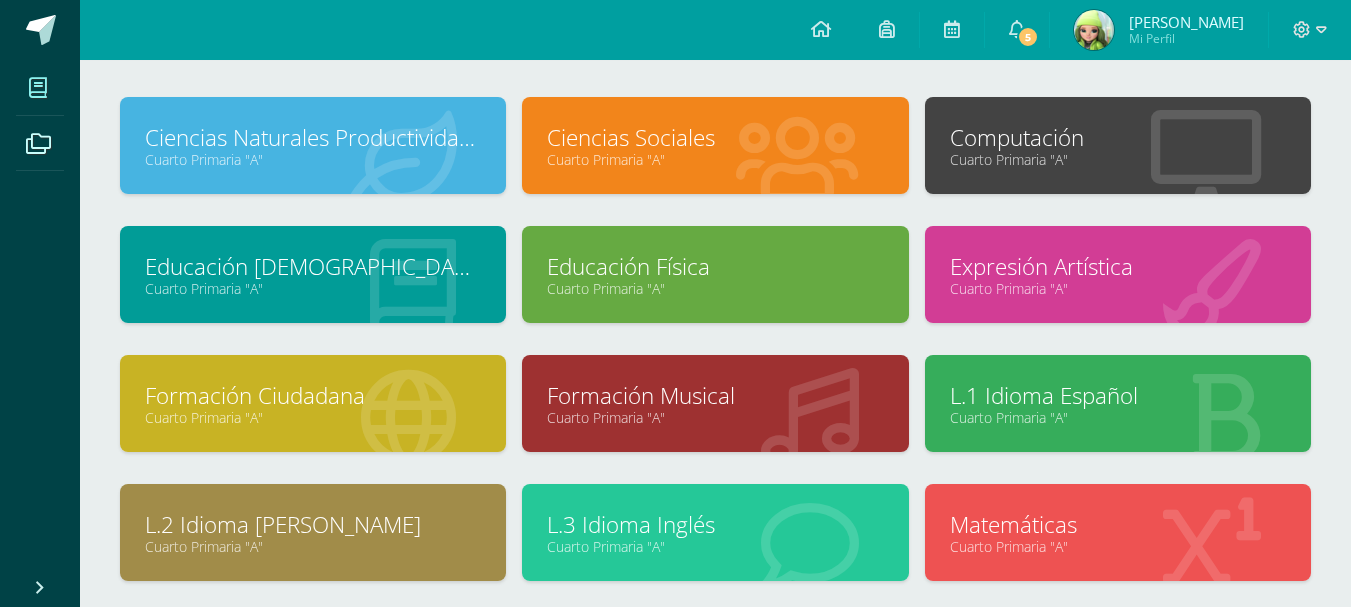 scroll, scrollTop: 96, scrollLeft: 0, axis: vertical 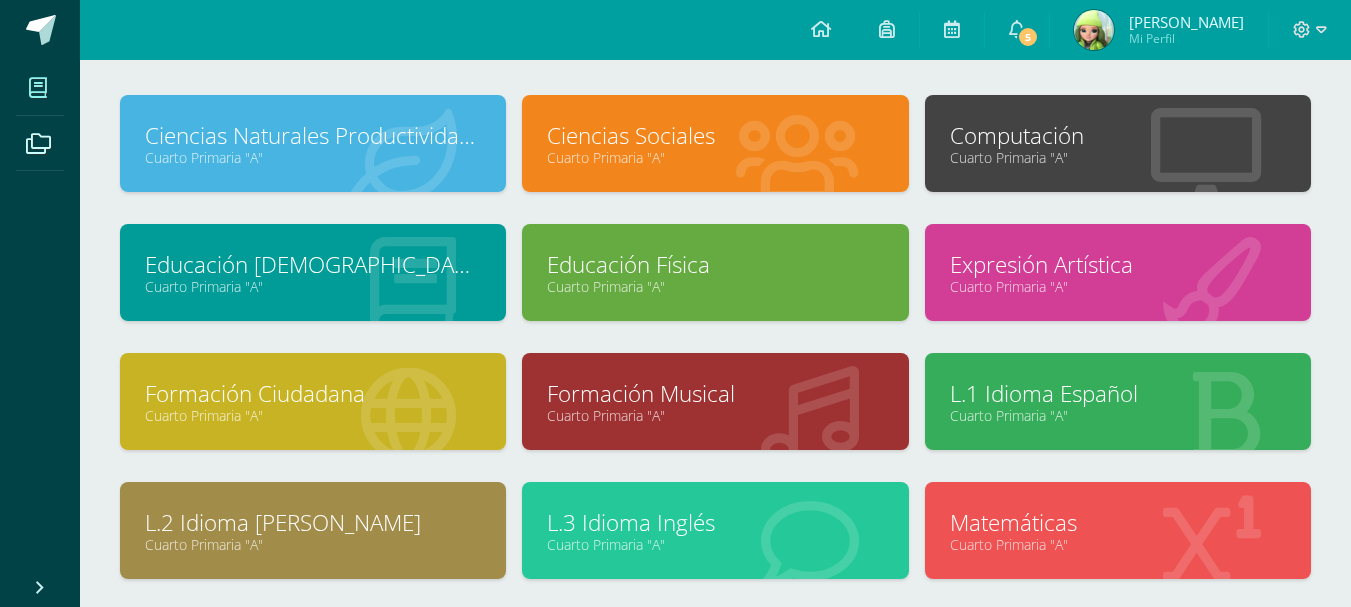 click at bounding box center [810, 532] 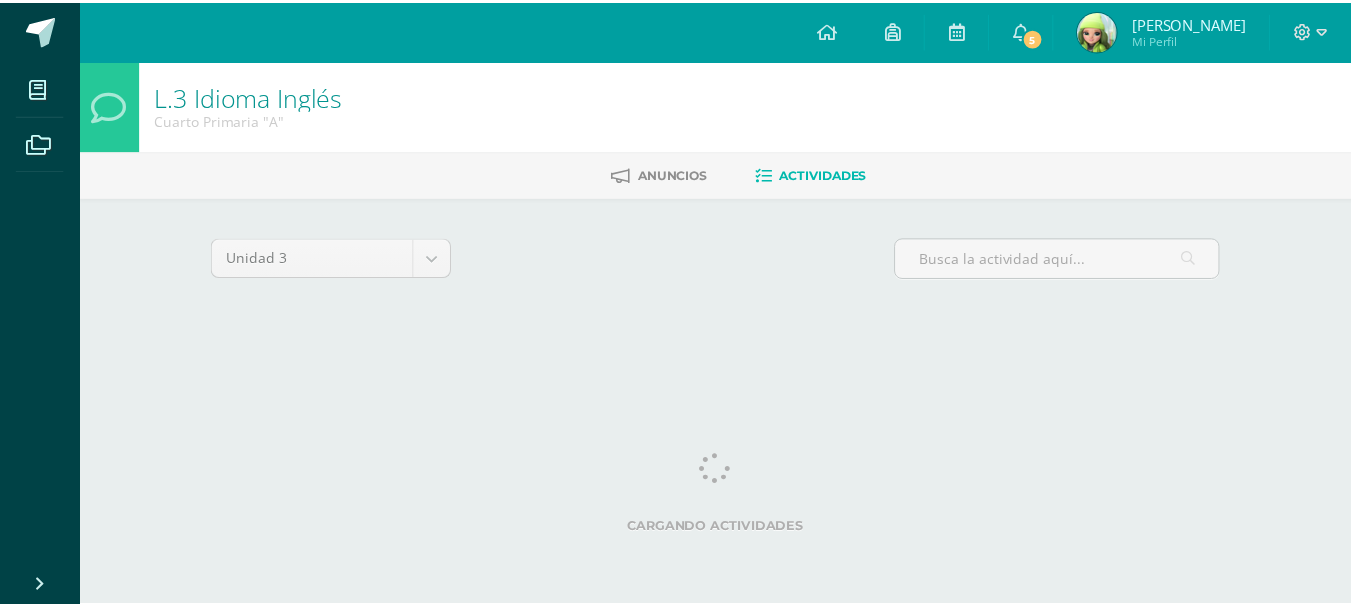 scroll, scrollTop: 0, scrollLeft: 0, axis: both 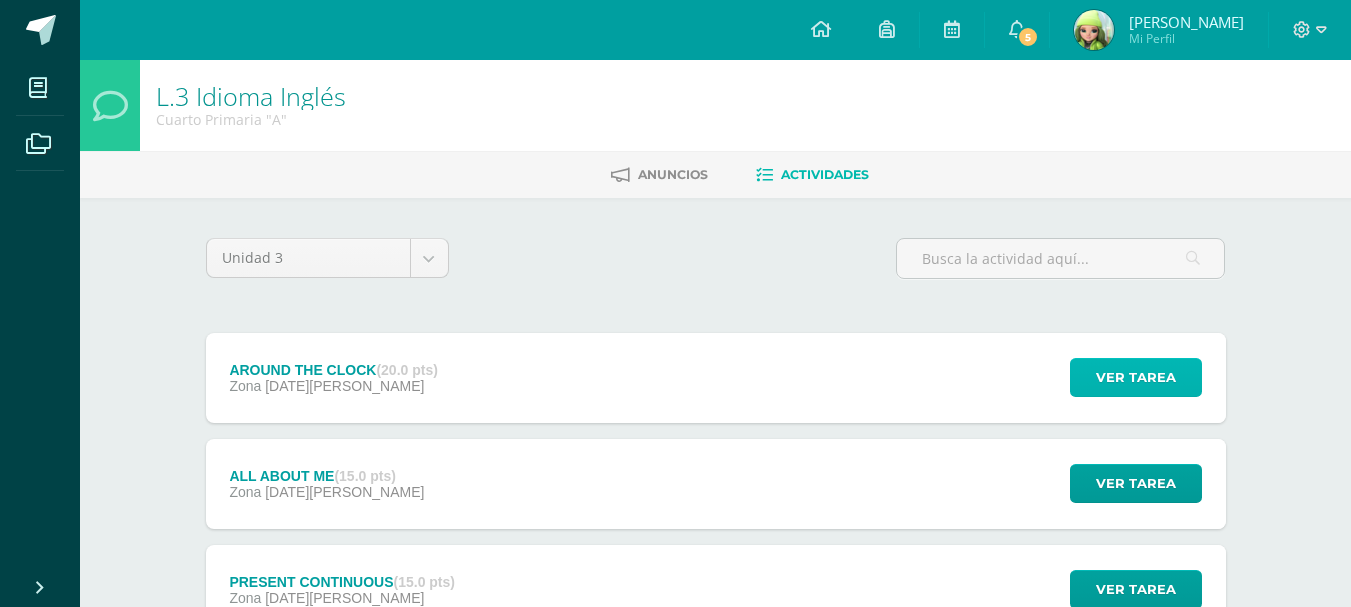 click on "Ver tarea" at bounding box center (1136, 377) 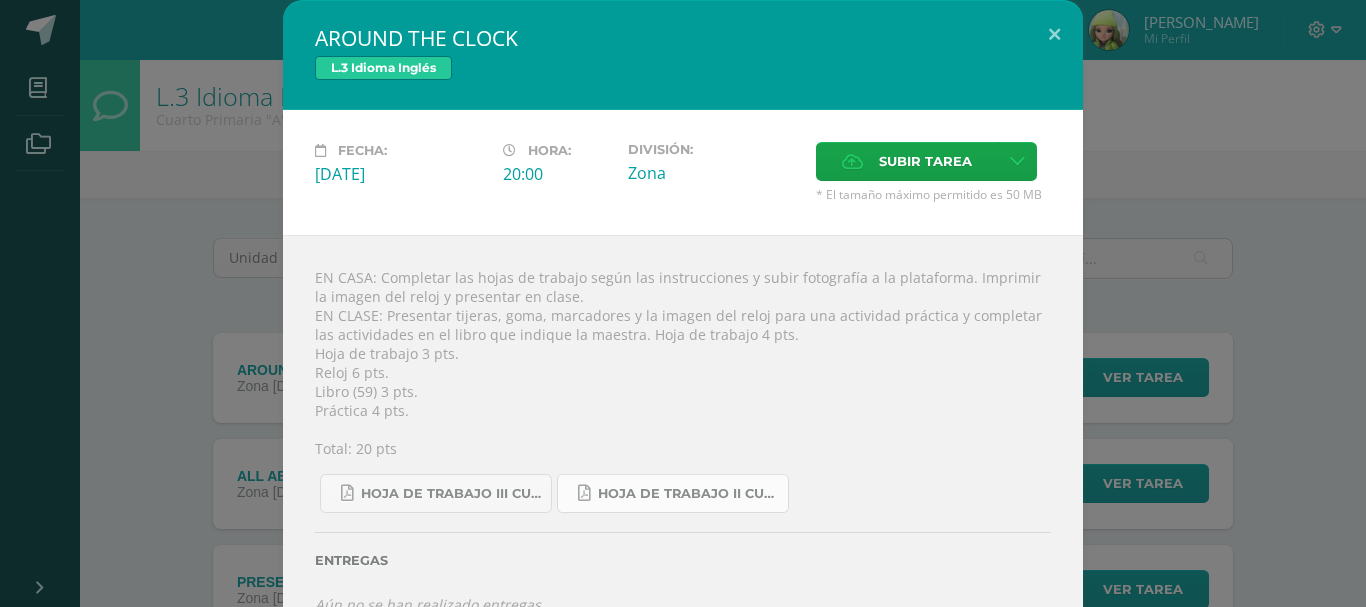 click on "Hoja de trabajo II CUARTO (RELOJ).pdf" at bounding box center (688, 494) 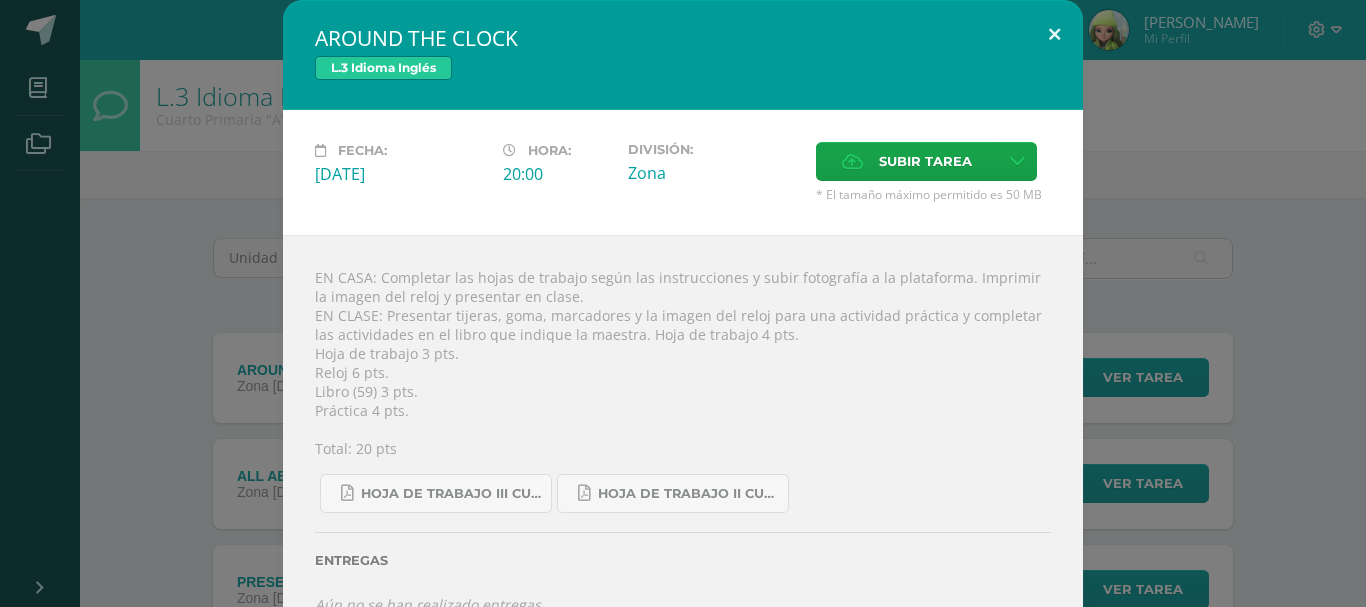 click at bounding box center [1054, 34] 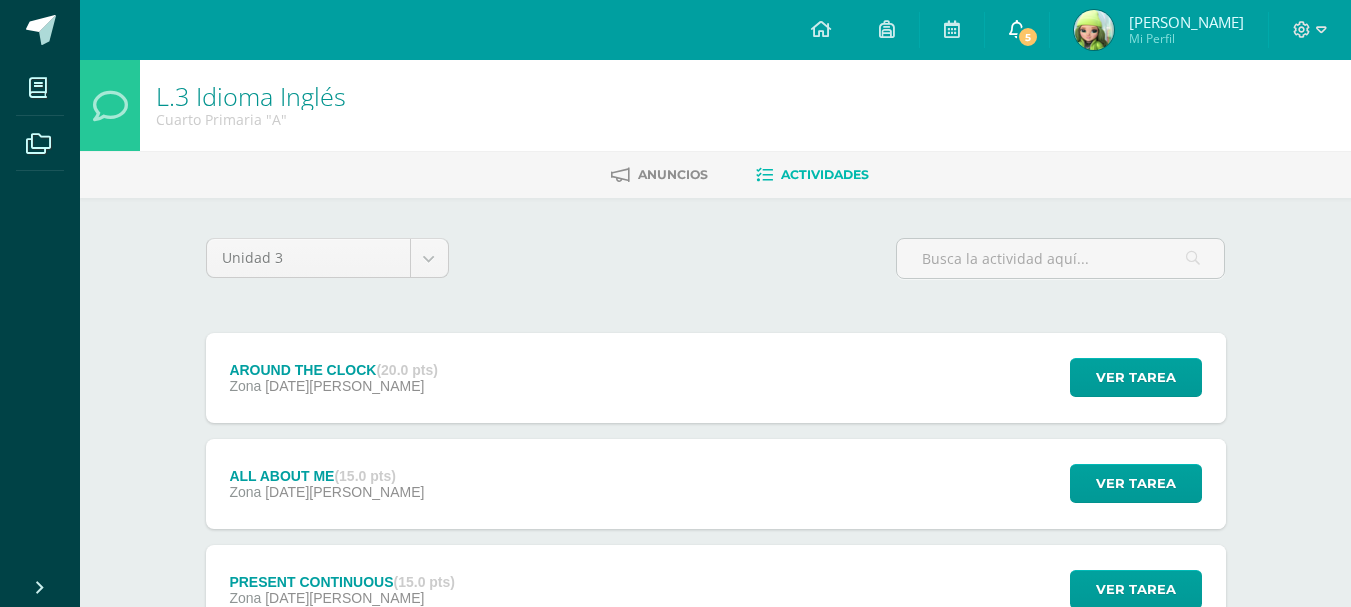 click on "5" at bounding box center [1028, 37] 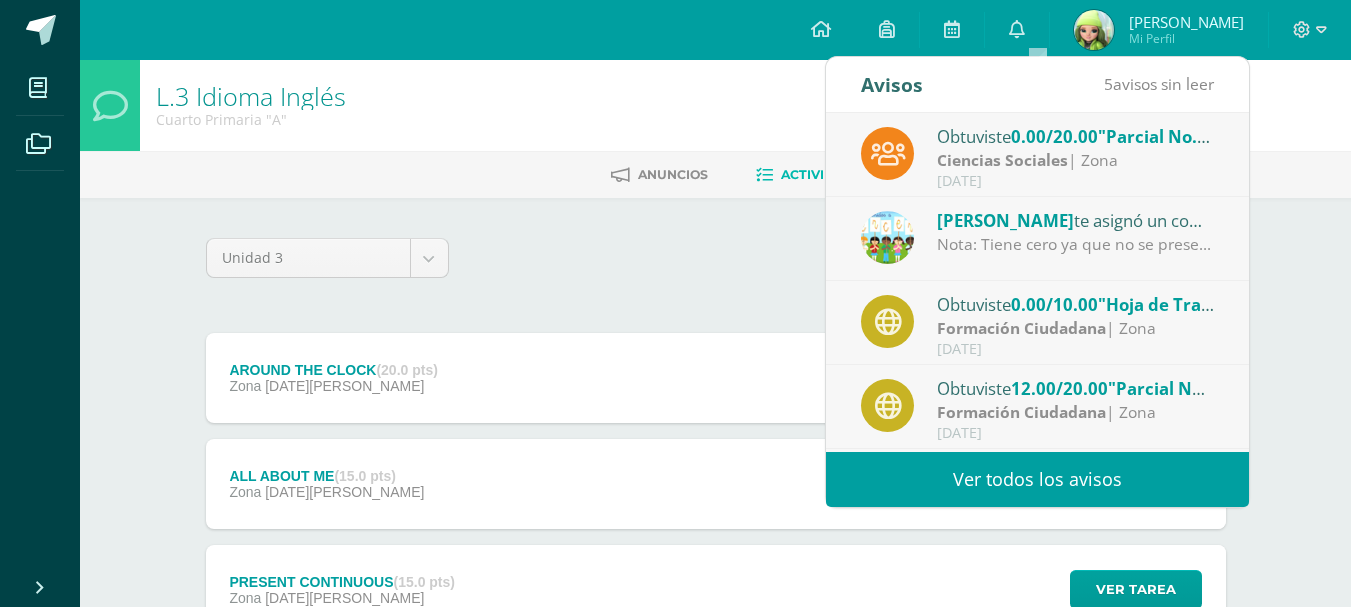 click on "Ver todos los avisos" at bounding box center [1037, 479] 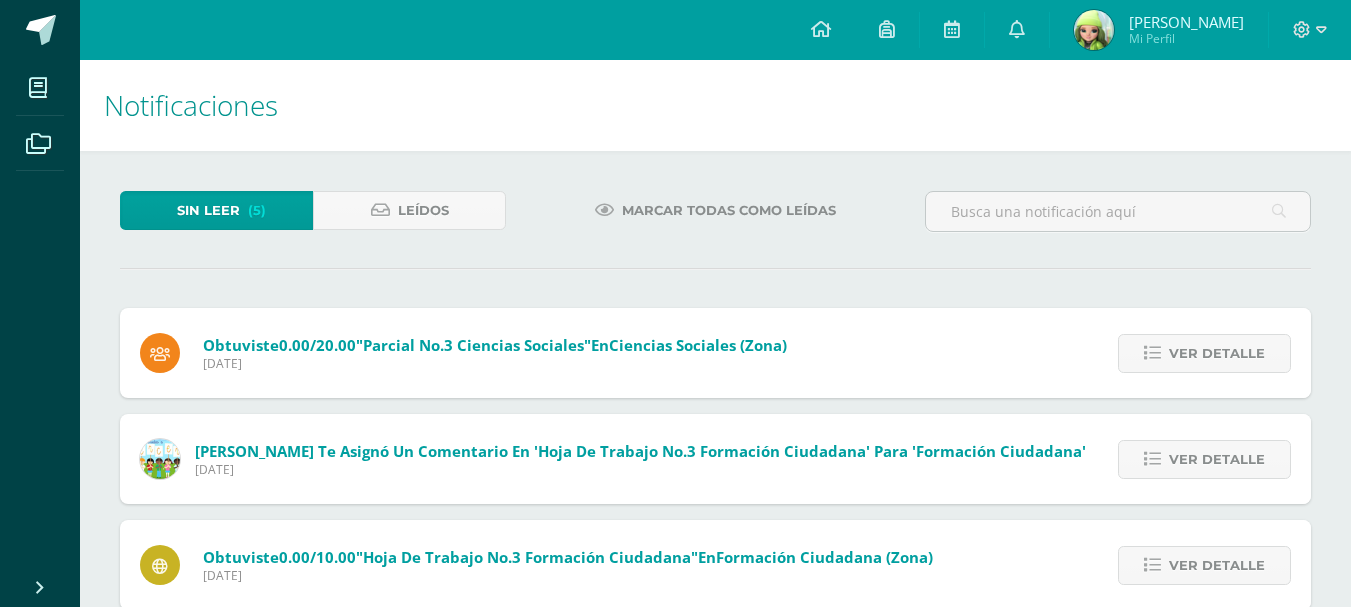 scroll, scrollTop: 0, scrollLeft: 0, axis: both 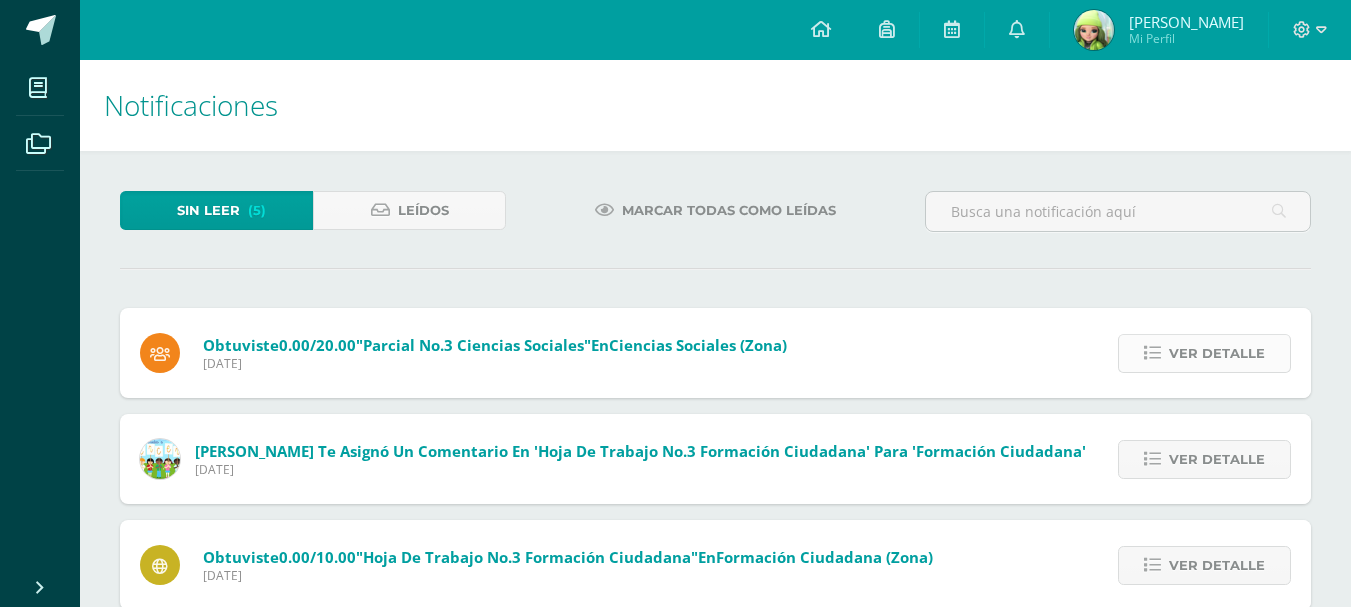 click on "Ver detalle" at bounding box center [1217, 353] 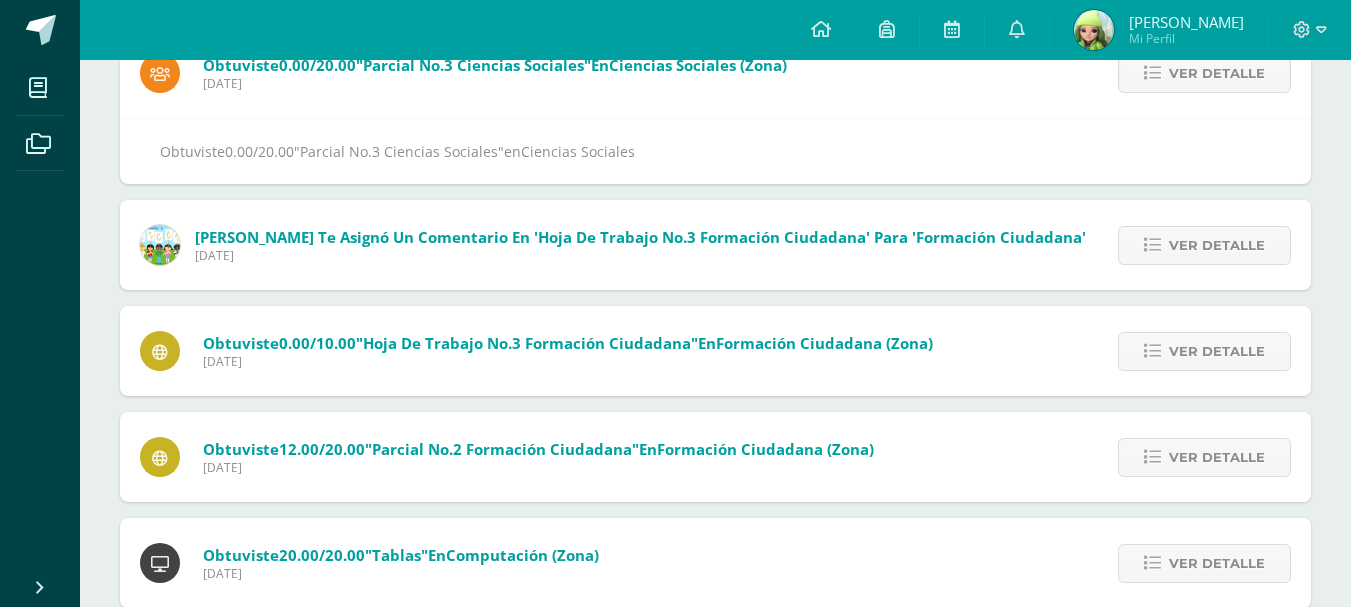 scroll, scrollTop: 321, scrollLeft: 0, axis: vertical 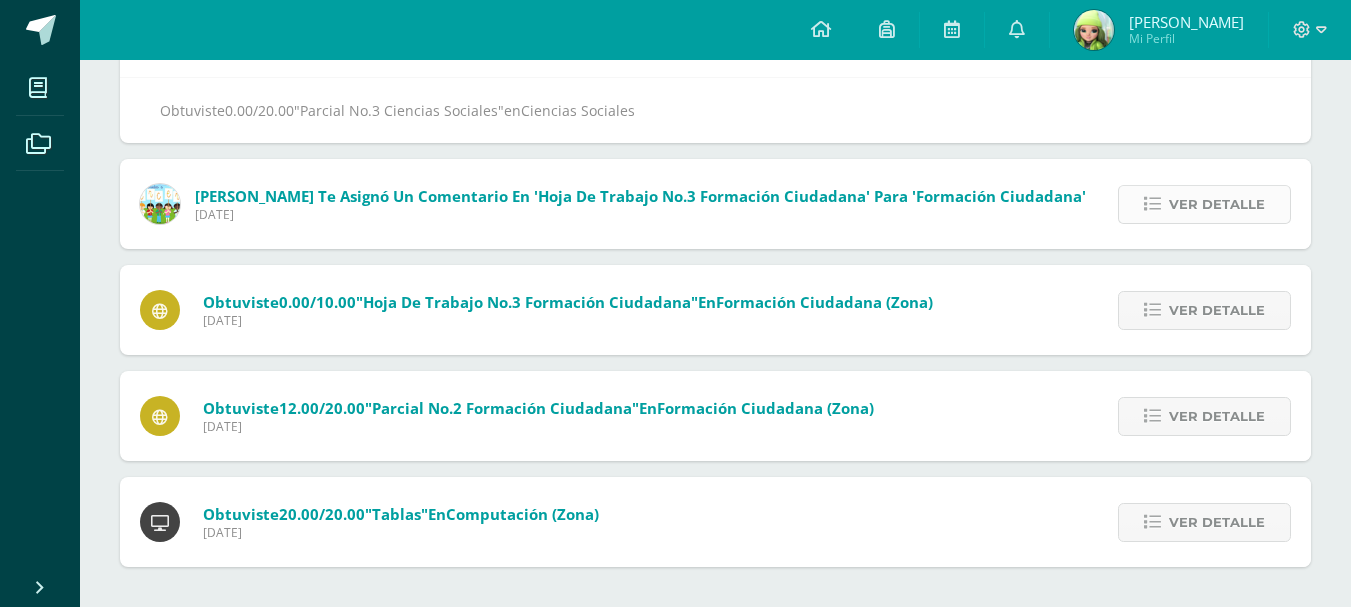 click on "Ver detalle" at bounding box center [1217, 204] 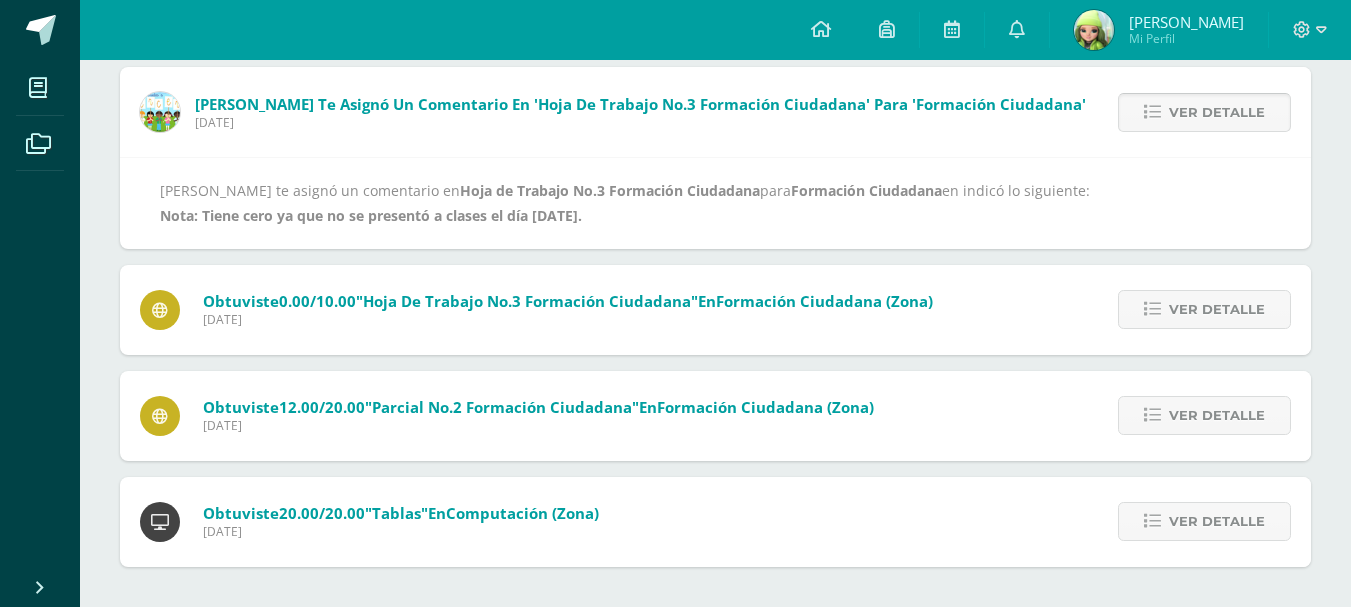 scroll, scrollTop: 241, scrollLeft: 0, axis: vertical 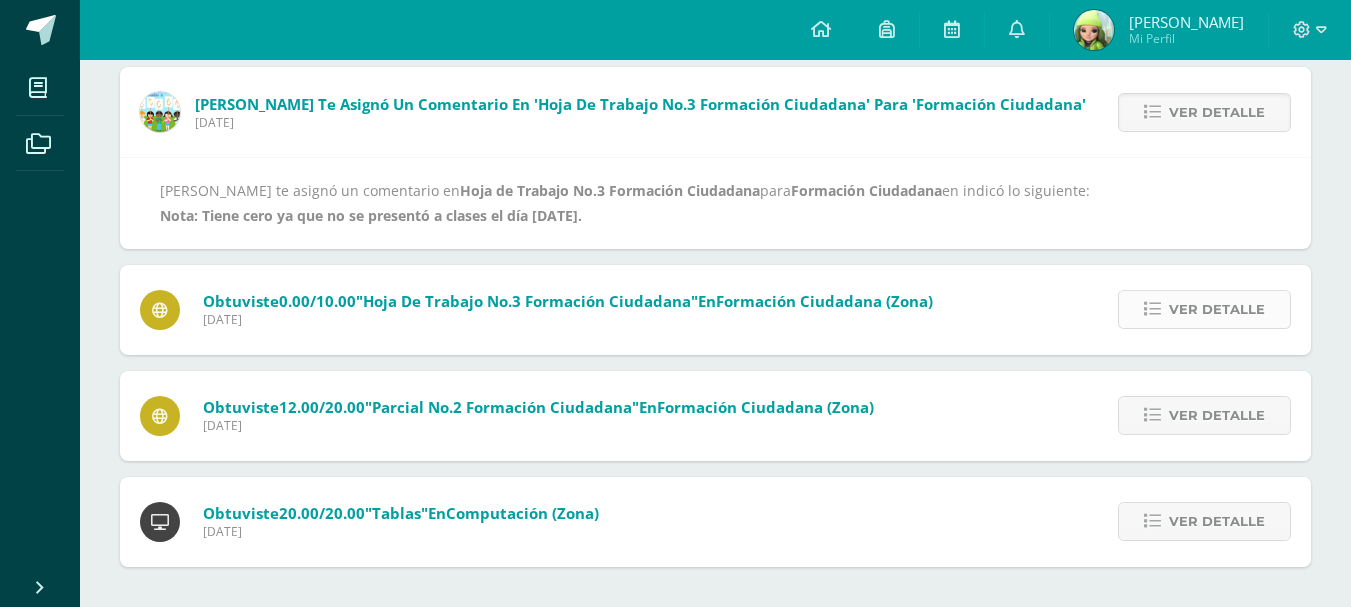 click on "Ver detalle" at bounding box center (1217, 309) 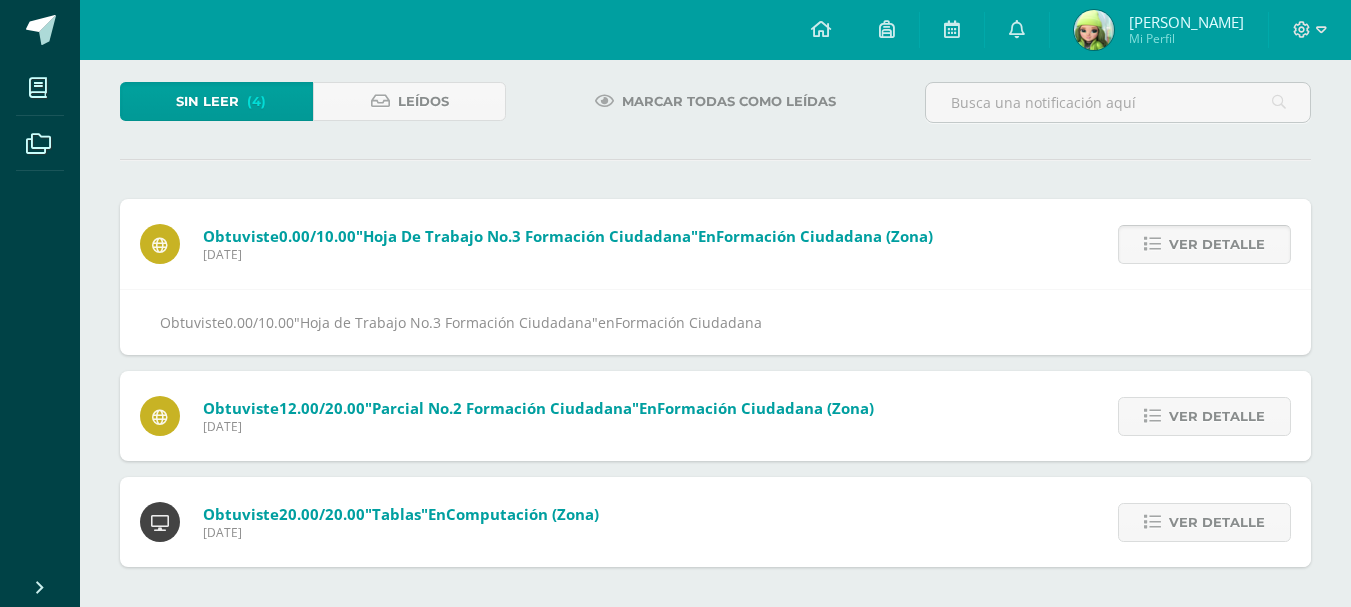 scroll, scrollTop: 109, scrollLeft: 0, axis: vertical 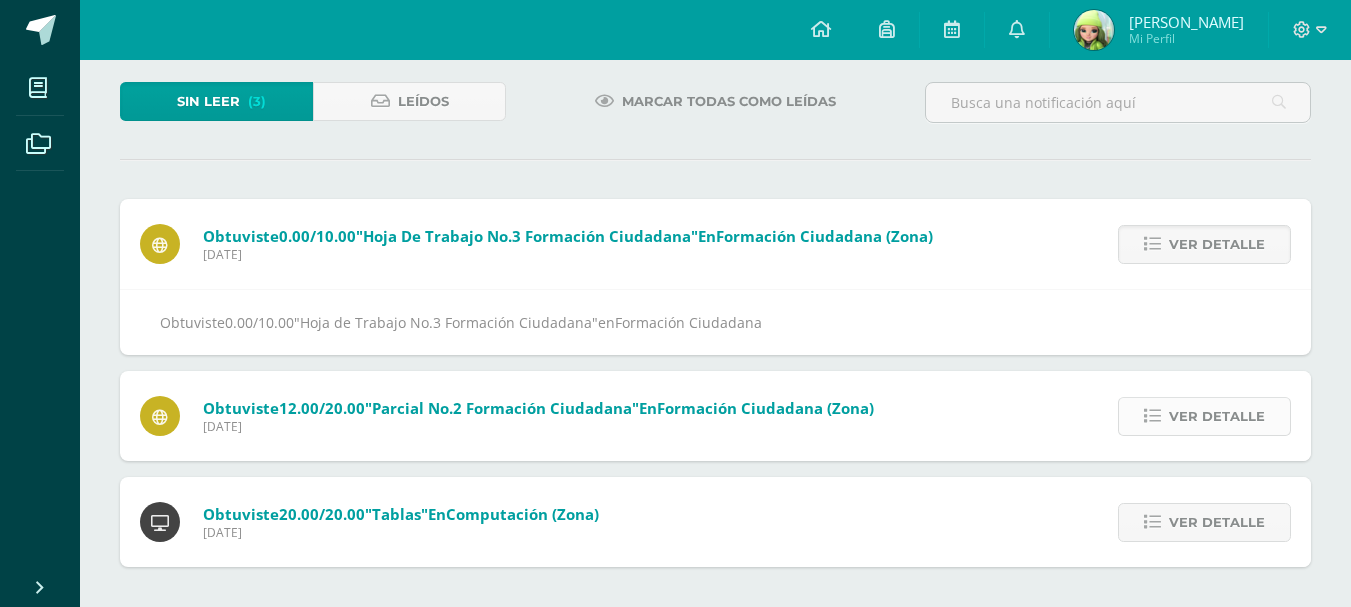 click on "Ver detalle" at bounding box center [1217, 416] 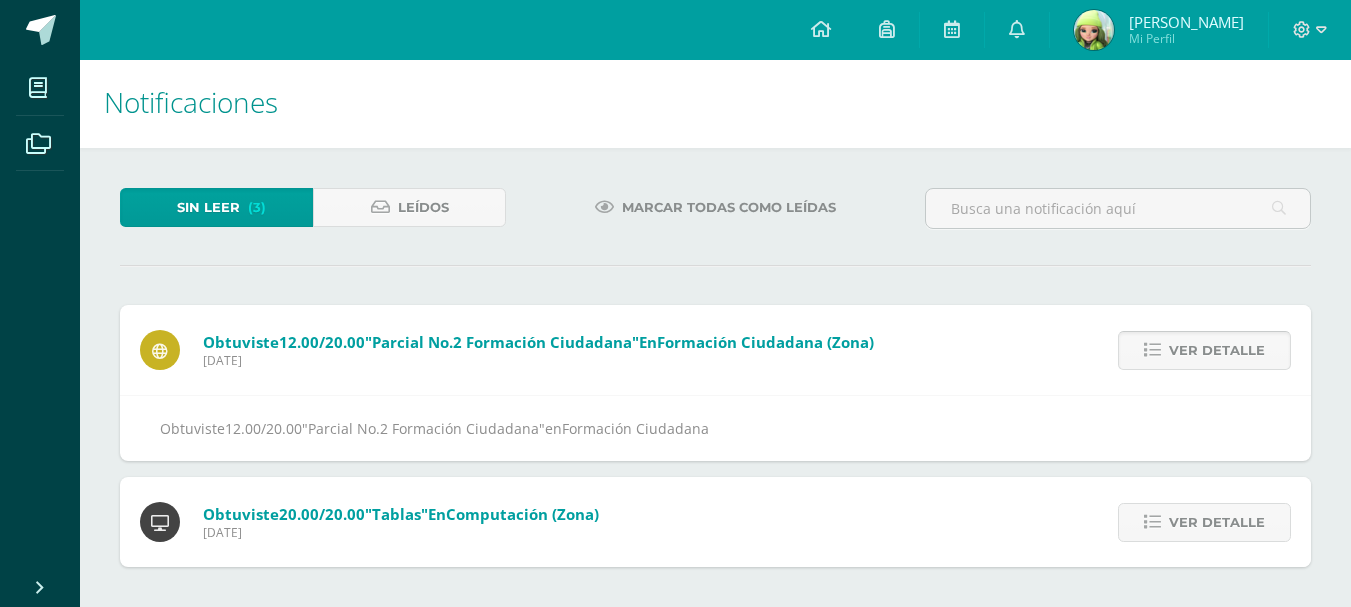scroll, scrollTop: 3, scrollLeft: 0, axis: vertical 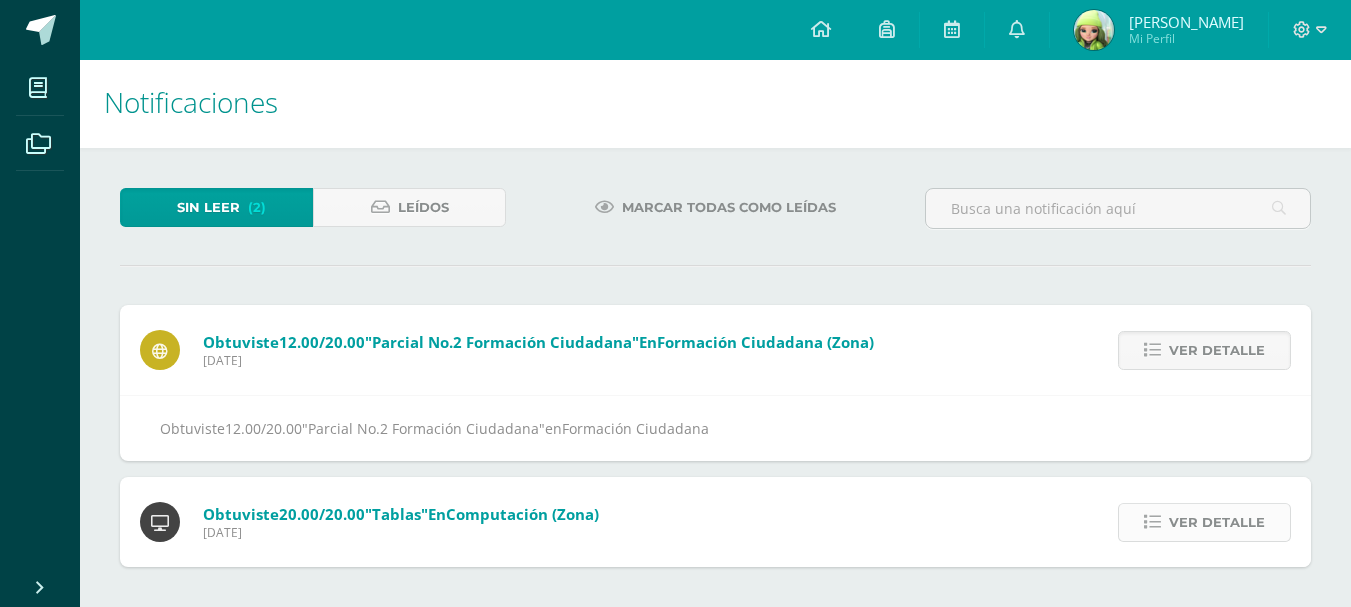 click on "Ver detalle" at bounding box center (1217, 522) 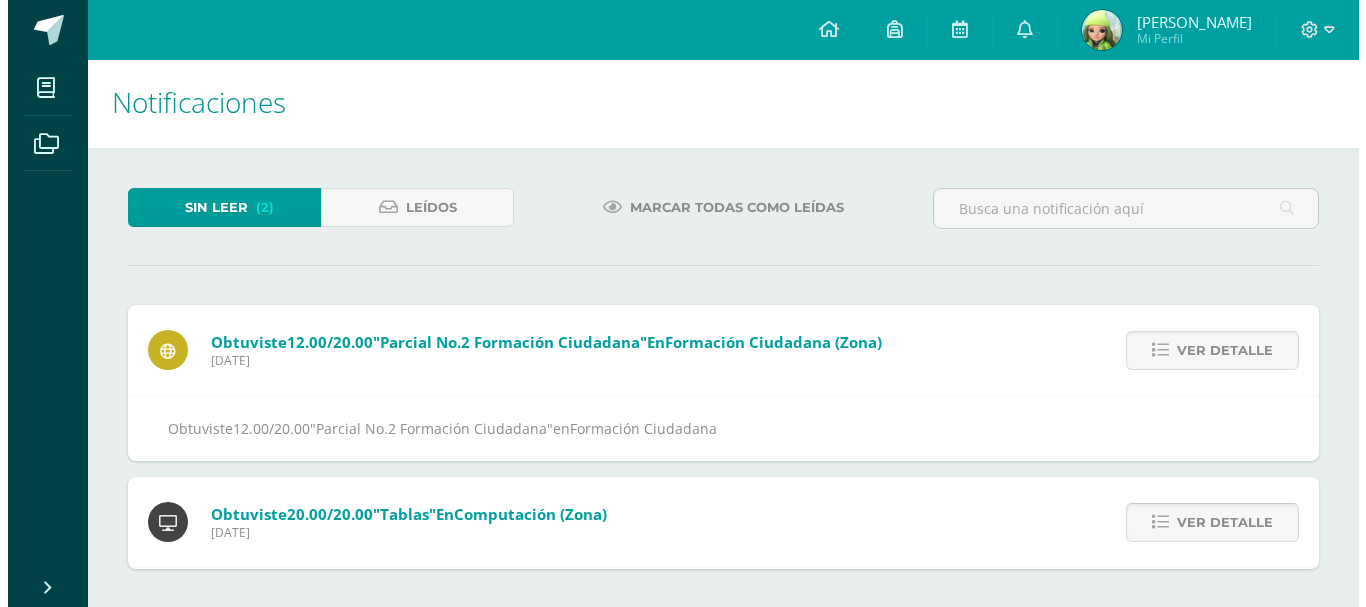 scroll, scrollTop: 0, scrollLeft: 0, axis: both 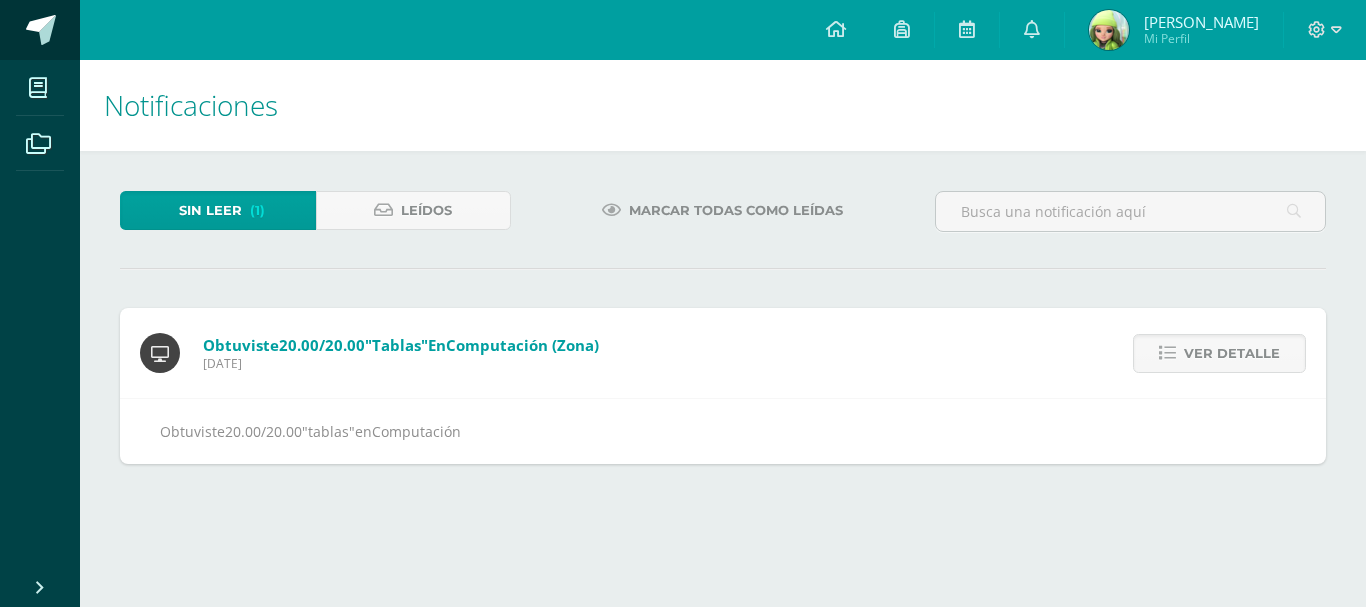 click at bounding box center [41, 30] 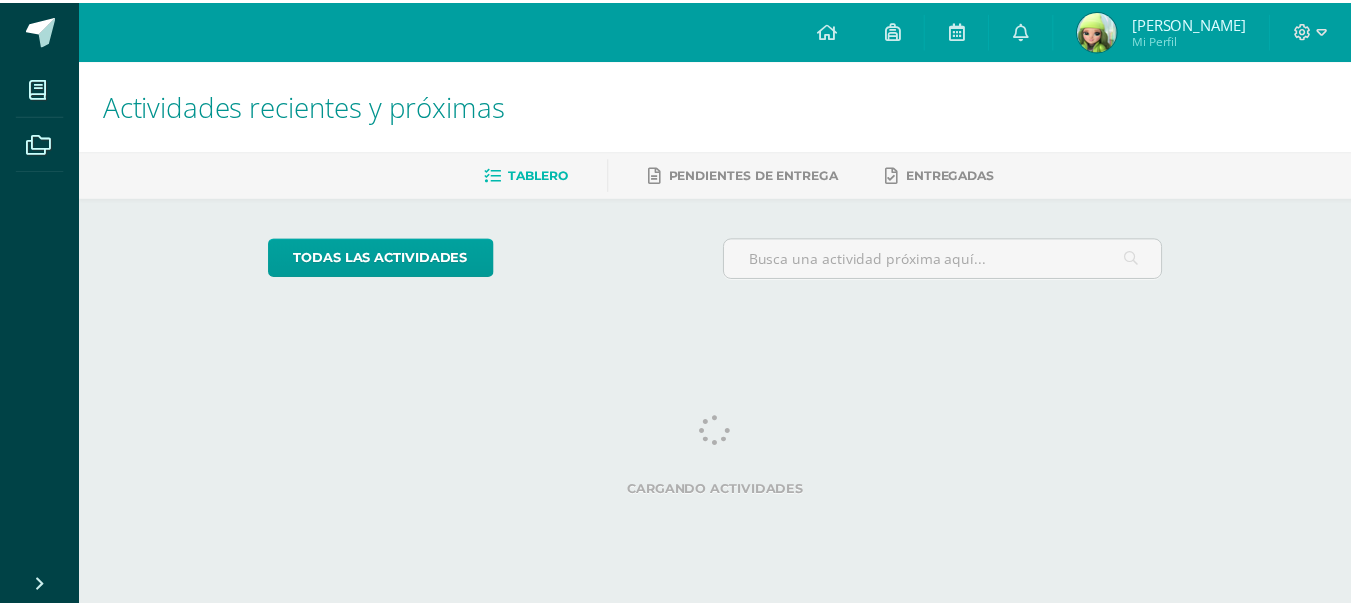 scroll, scrollTop: 0, scrollLeft: 0, axis: both 